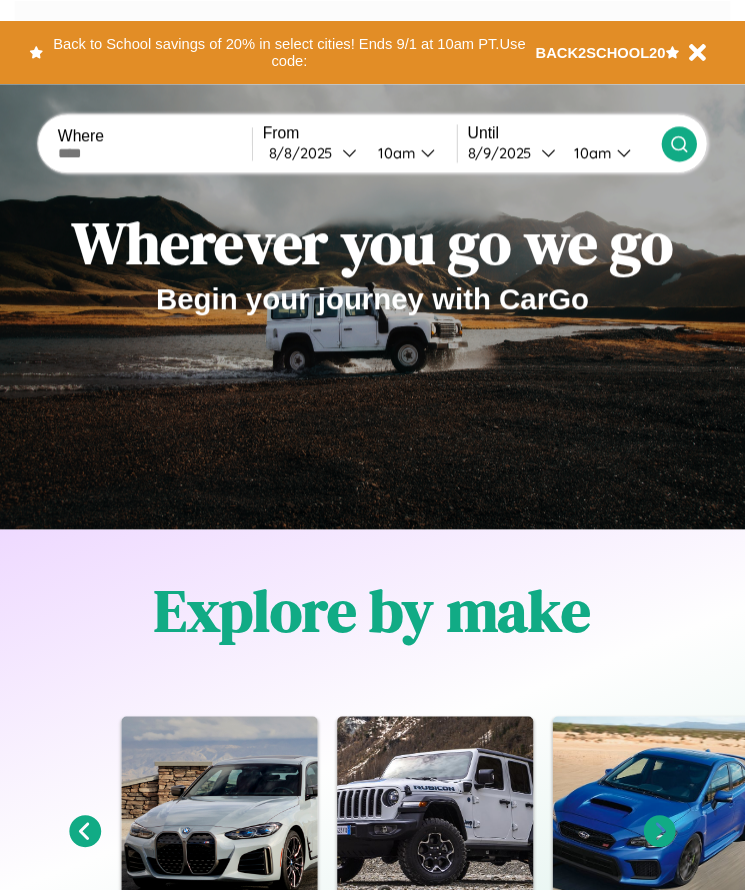 scroll, scrollTop: 0, scrollLeft: 0, axis: both 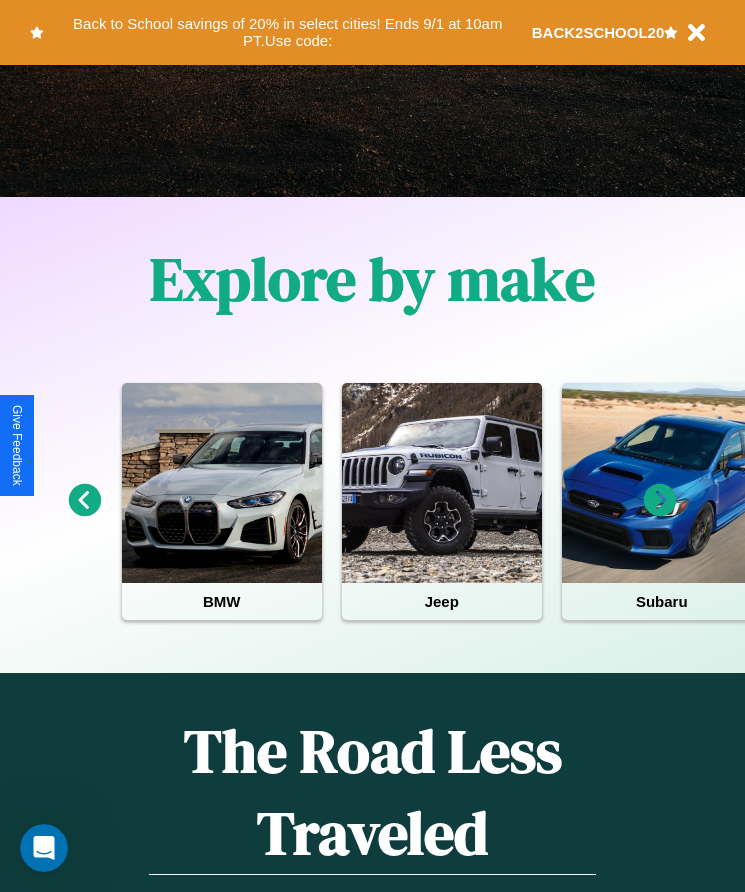 click 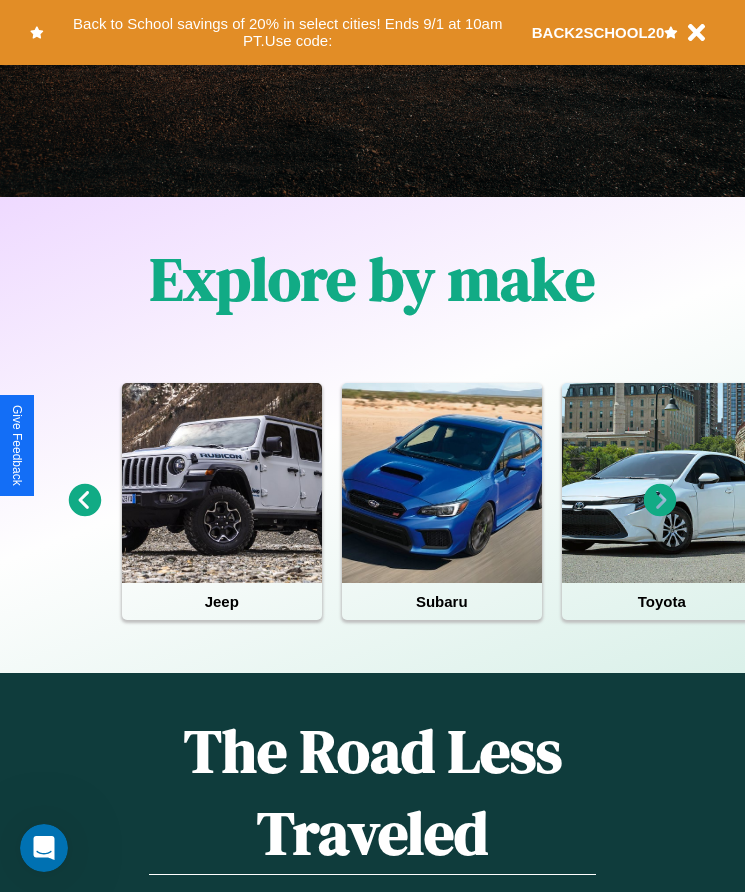 click 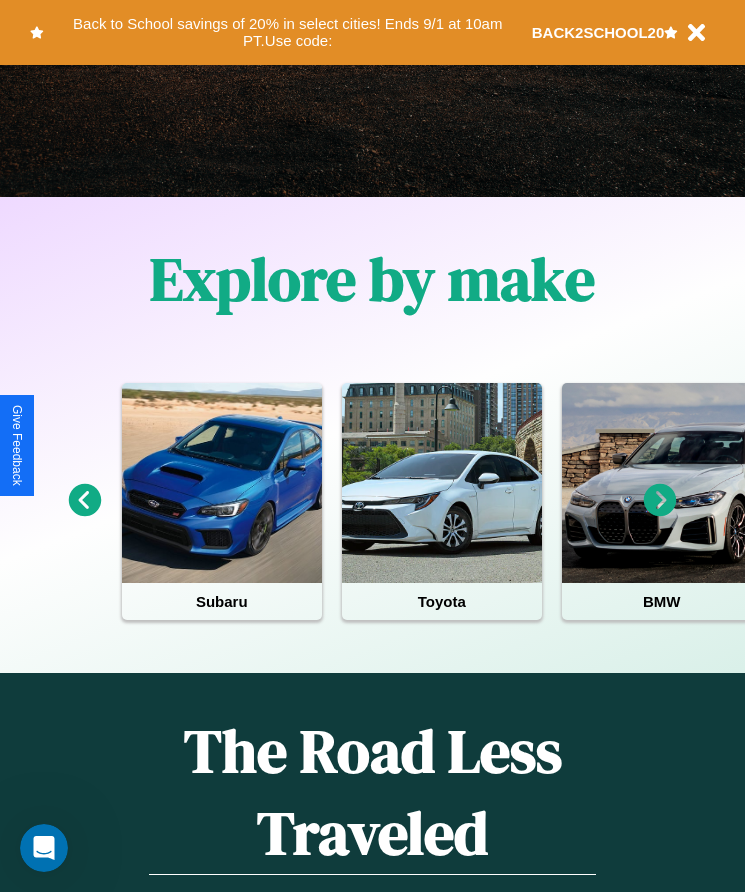 click 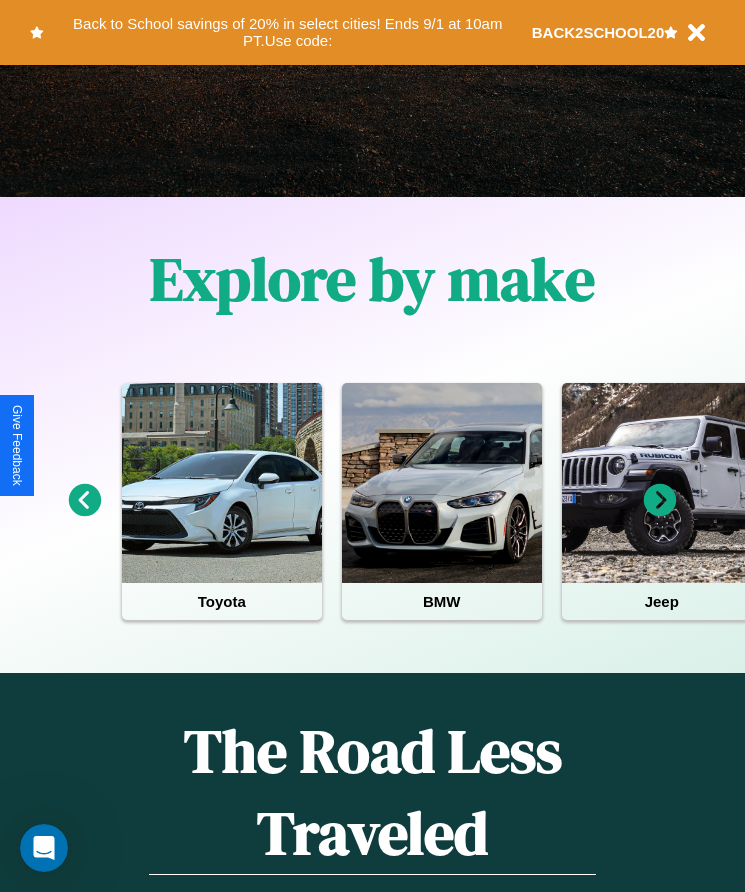 click 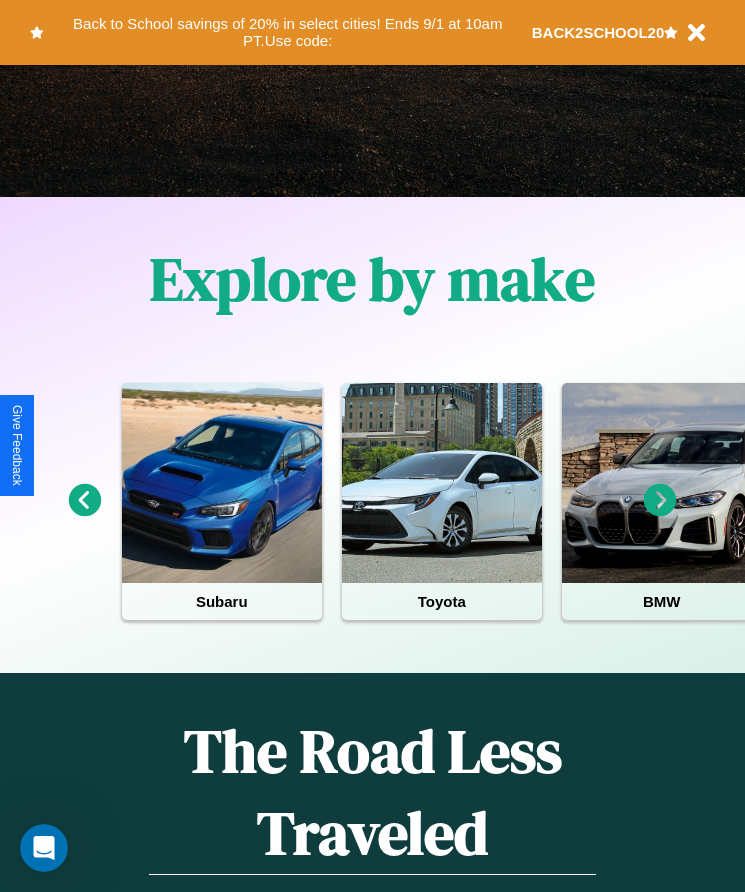 click 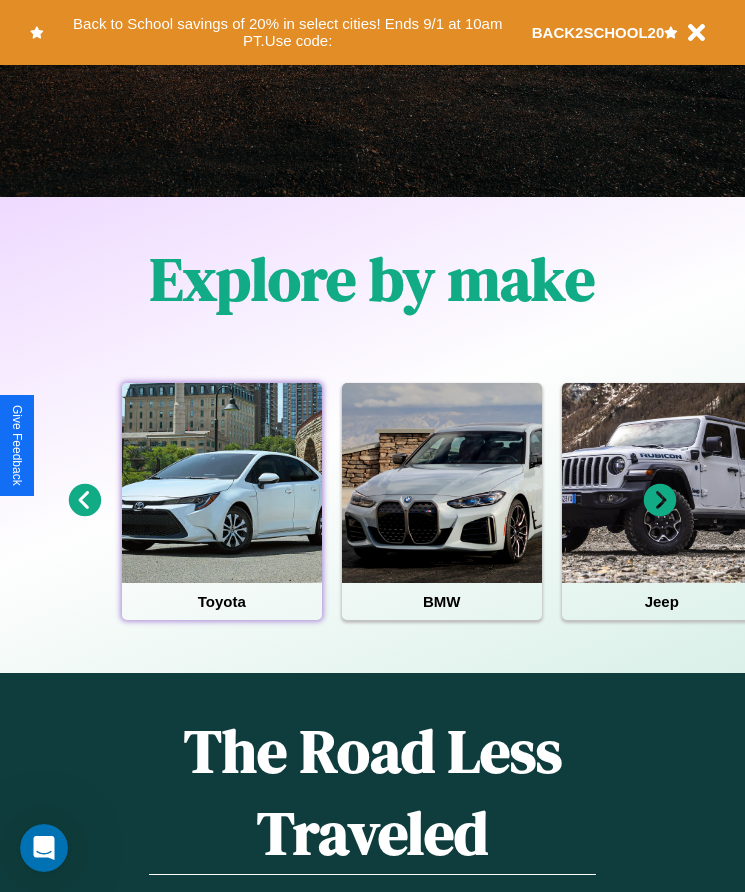 click at bounding box center (222, 483) 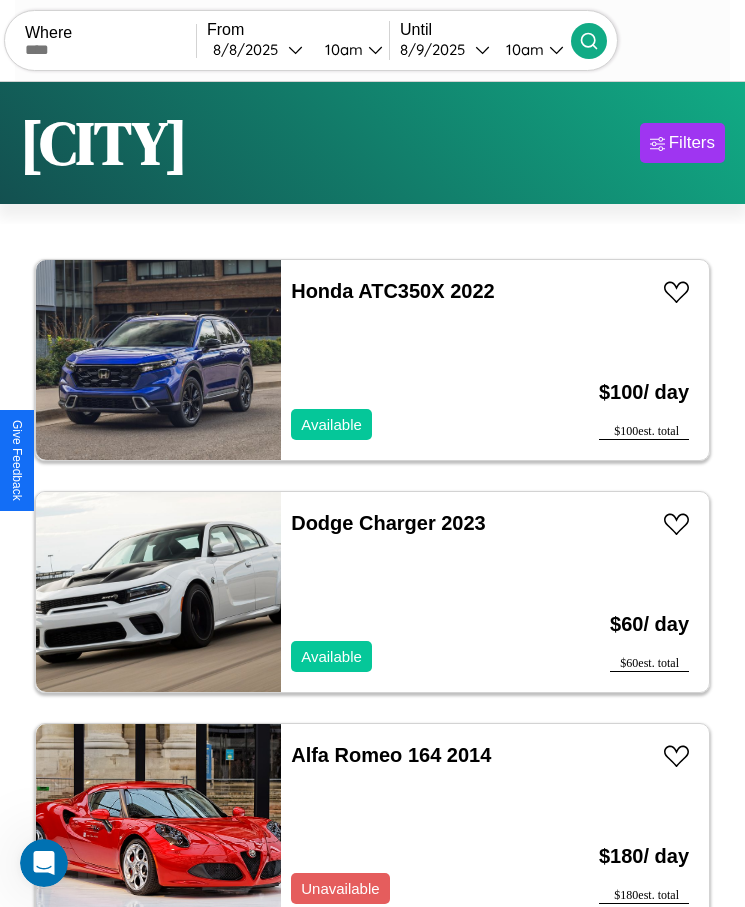 scroll, scrollTop: 48, scrollLeft: 0, axis: vertical 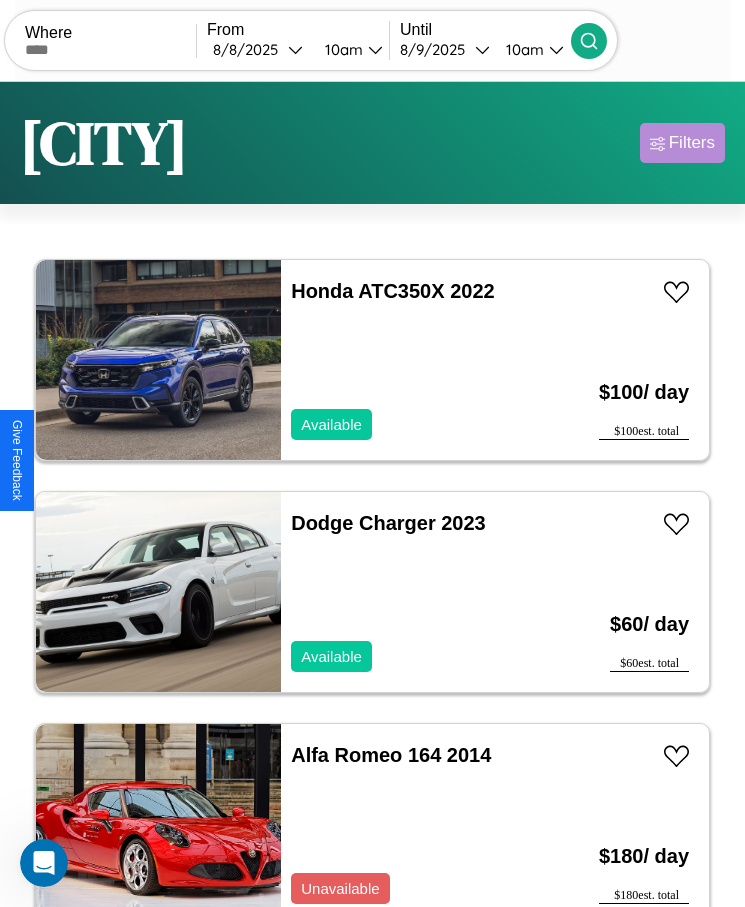 click on "Filters" at bounding box center (692, 143) 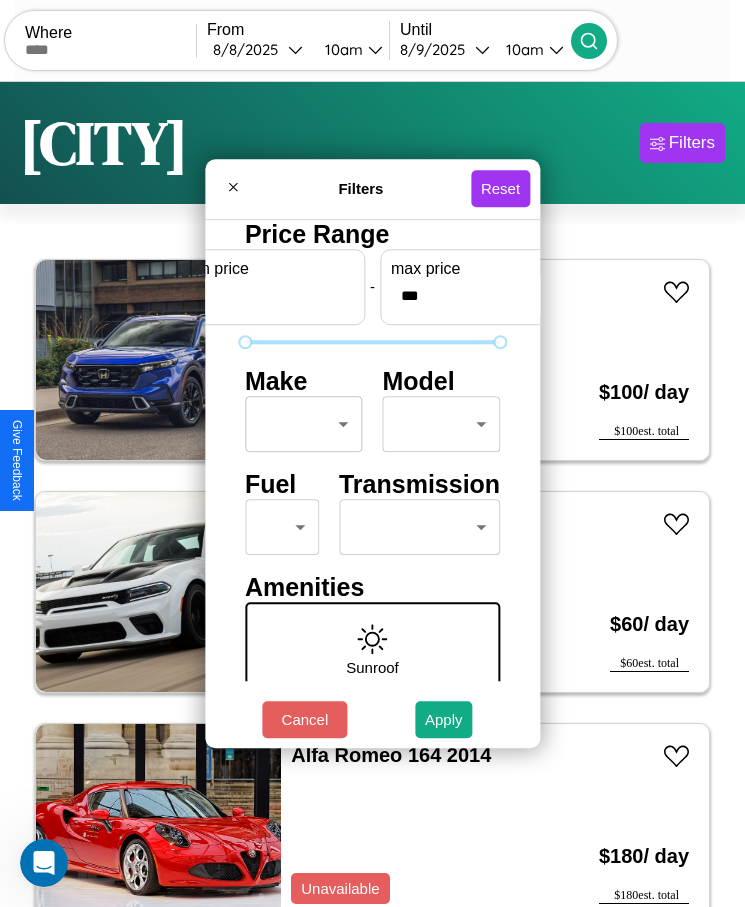 click on "CarGo Where From [DATE] [TIME] Until [DATE] [TIME] Become a Host Login Sign Up [CITY] Filters 136  cars in this area These cars can be picked up in this city. Honda   ATC350X   [YEAR] Available $ 100  / day $ 100  est. total Dodge   Charger   [YEAR] Available $ 60  / day $ 60  est. total Alfa Romeo   164   [YEAR] Unavailable $ 180  / day $ 180  est. total Maserati   Granturismo   [YEAR] Available $ 120  / day $ 120  est. total Volvo   NE64   [YEAR] Unavailable $ 80  / day $ 80  est. total Nissan   NISSAN Z   [YEAR] Available $ 100  / day $ 100  est. total Bentley   Mulsanne   [YEAR] Available $ 140  / day $ 140  est. total Hummer   H3T   [YEAR] Available $ 180  / day $ 180  est. total Hyundai   Scoupe   [YEAR] Unavailable $ 130  / day $ 130  est. total Jeep   CJ-6   [YEAR] Available $ 160  / day $ 160  est. total Mazda   MPV   [YEAR] Available $ 60  / day $ 60  est. total Dodge   DIPLOMAT   [YEAR] Available $ 160  / day $ 160  est. total GMC   Hummer EV SUV   [YEAR] Available $ 70  / day $ 70  est. total Mazda   MX-5   [YEAR] $ $" at bounding box center [372, 478] 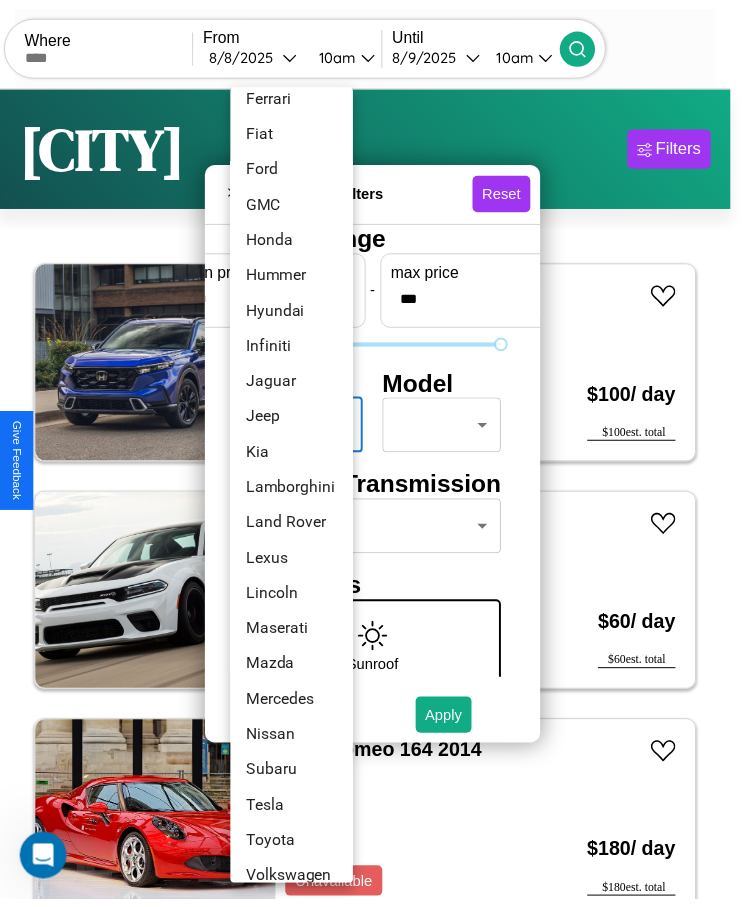 scroll, scrollTop: 449, scrollLeft: 0, axis: vertical 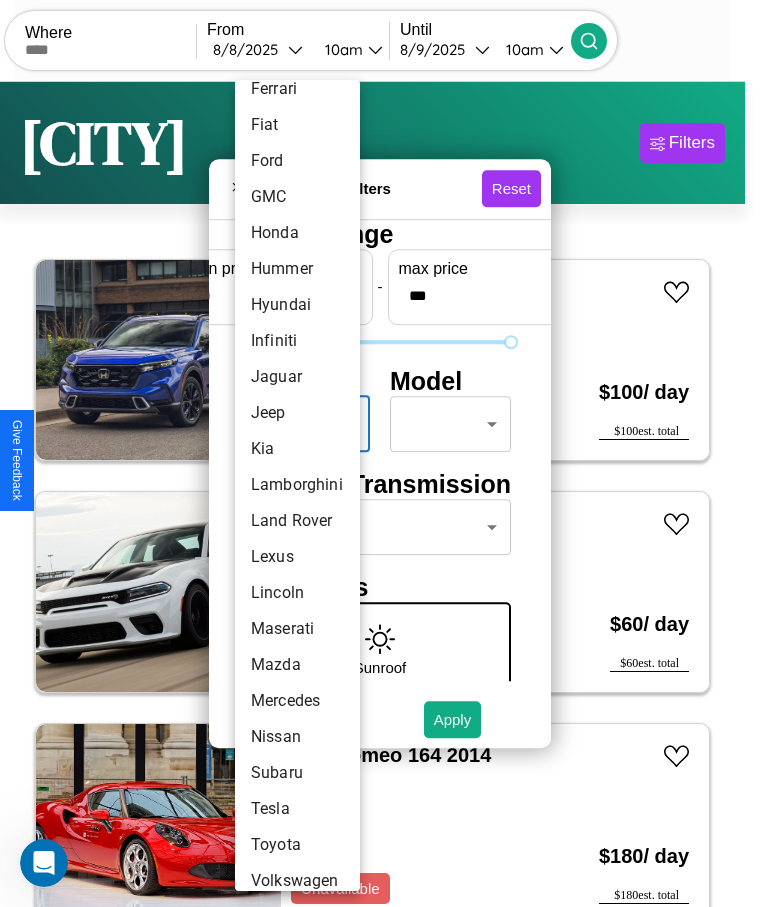 click on "Lamborghini" at bounding box center (297, 485) 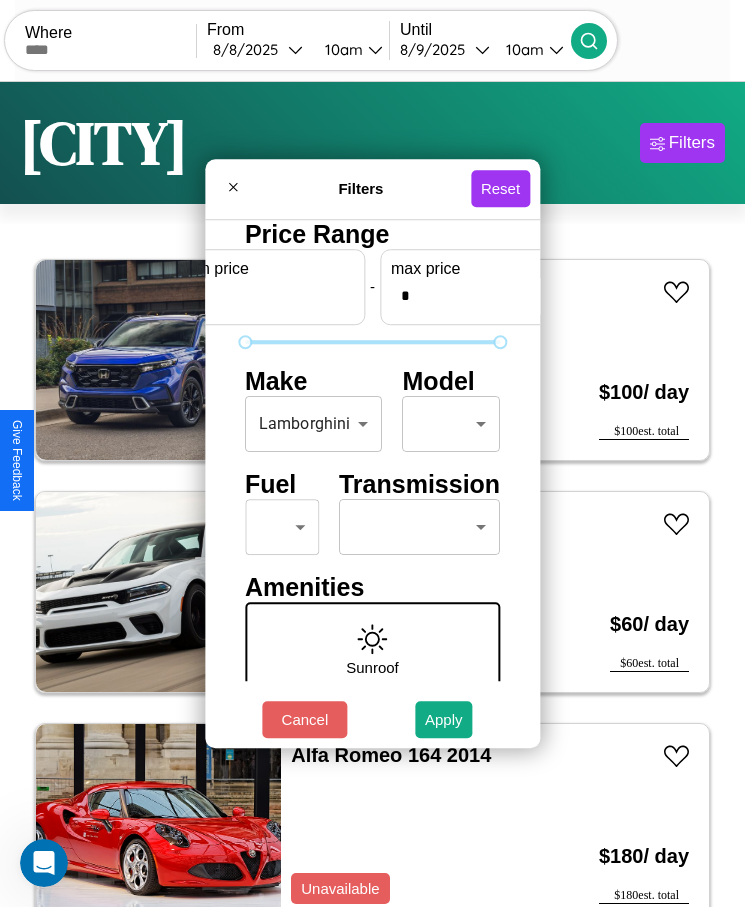 scroll, scrollTop: 0, scrollLeft: 74, axis: horizontal 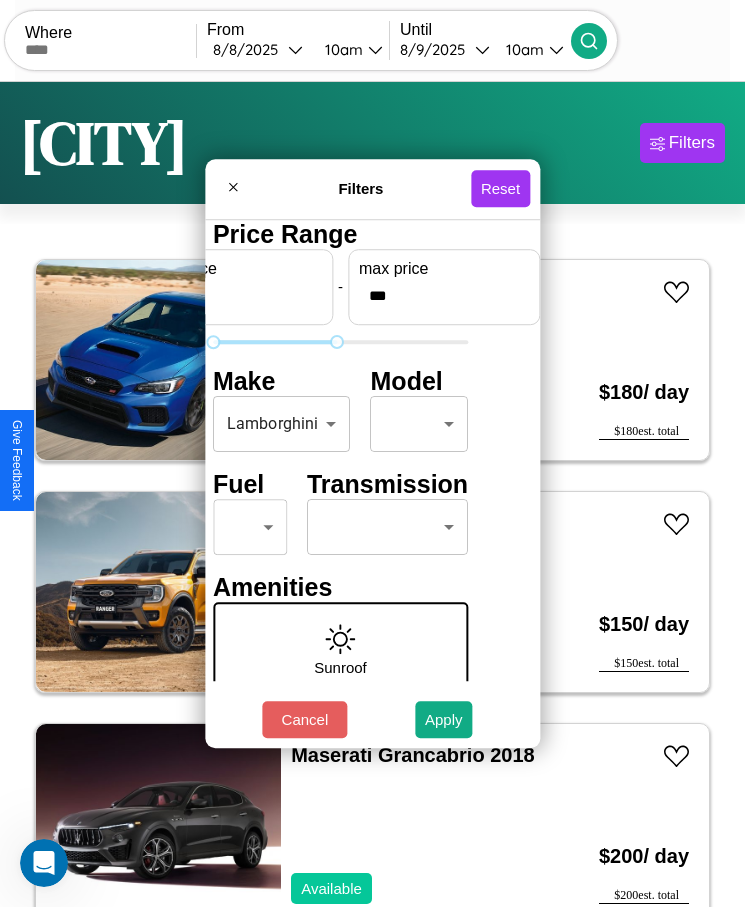 type on "***" 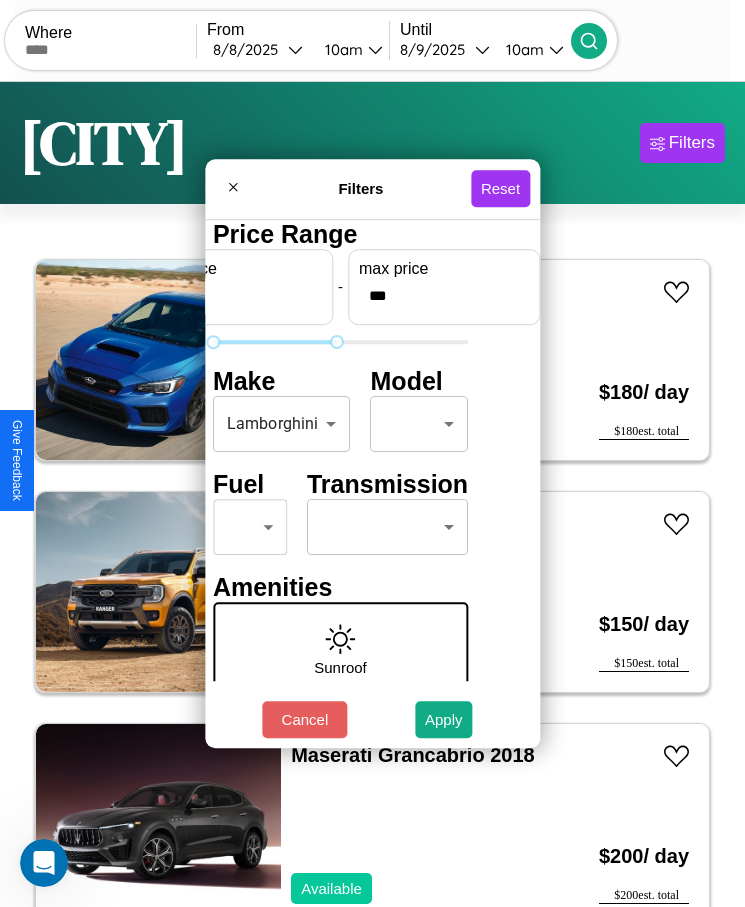 scroll, scrollTop: 0, scrollLeft: 0, axis: both 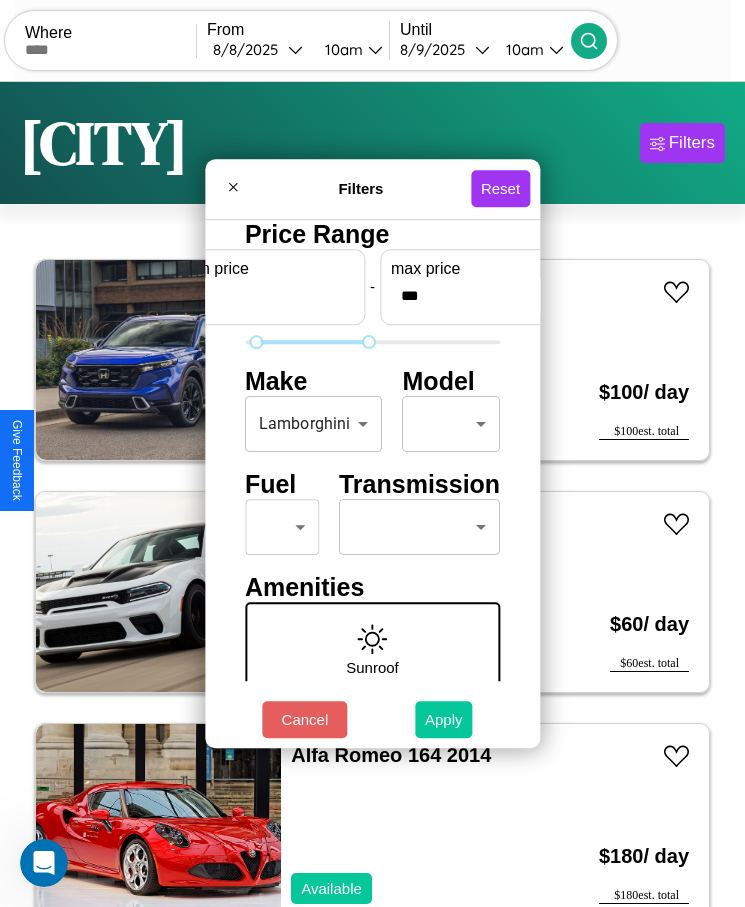type on "**" 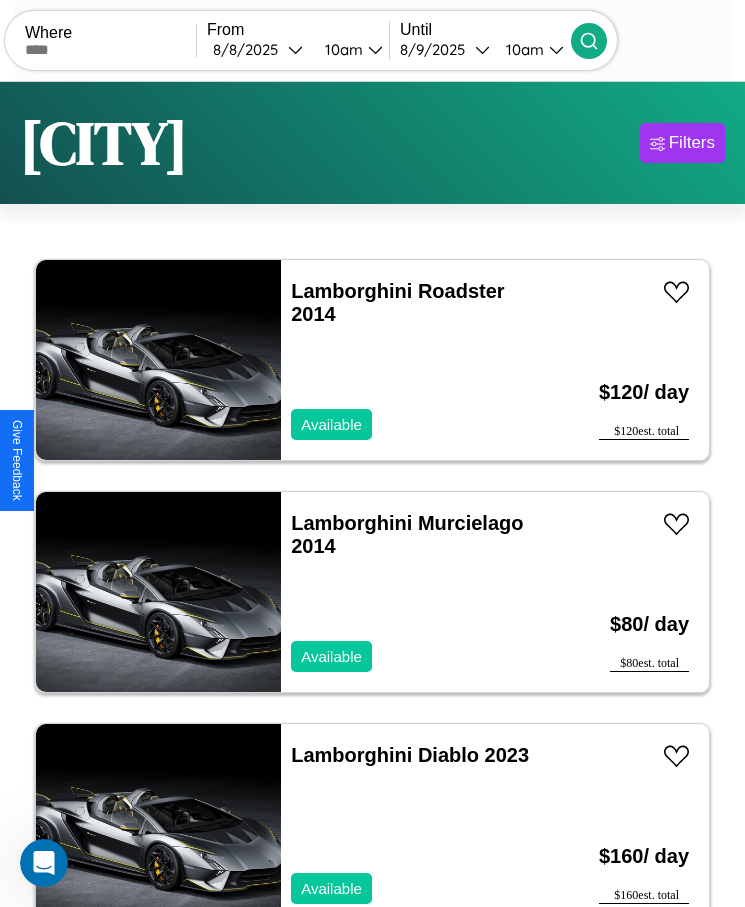scroll, scrollTop: 50, scrollLeft: 0, axis: vertical 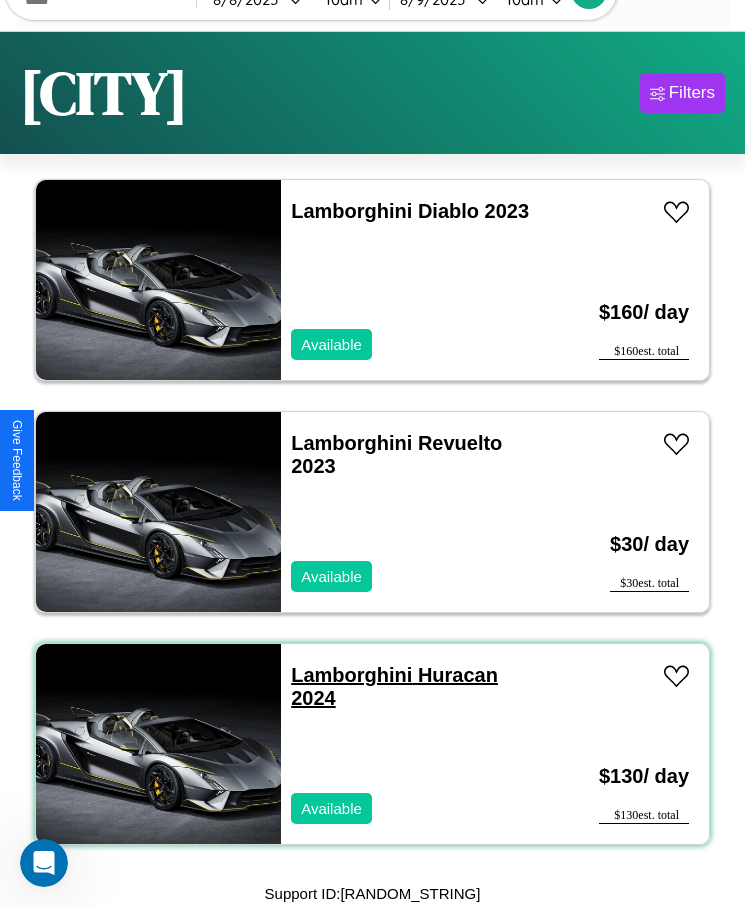 click on "Lamborghini   Huracan   [YEAR]" at bounding box center (394, 686) 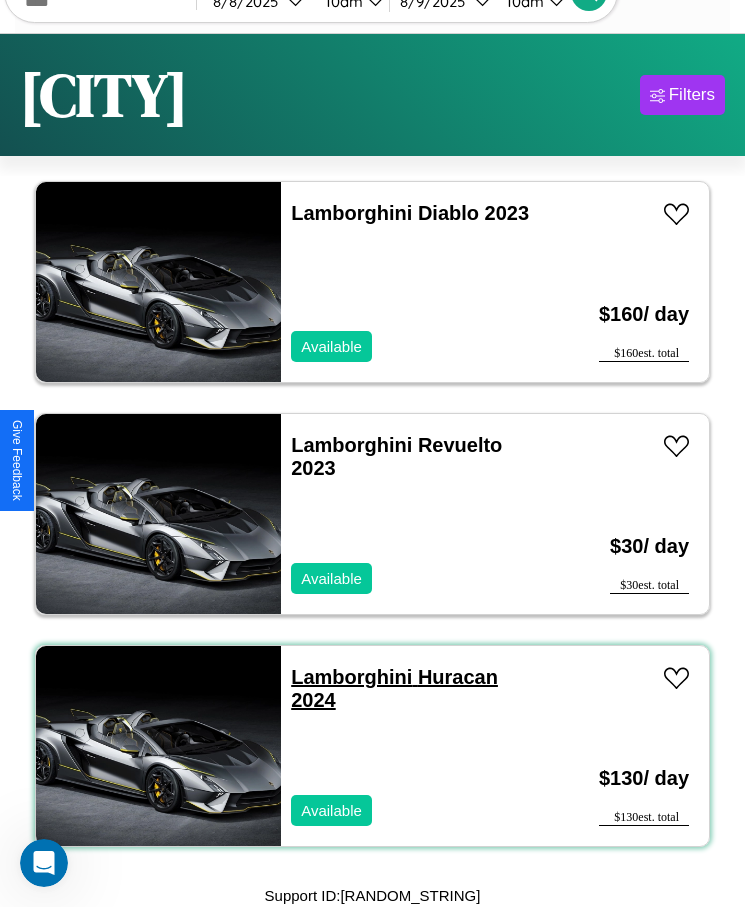 scroll, scrollTop: 0, scrollLeft: 0, axis: both 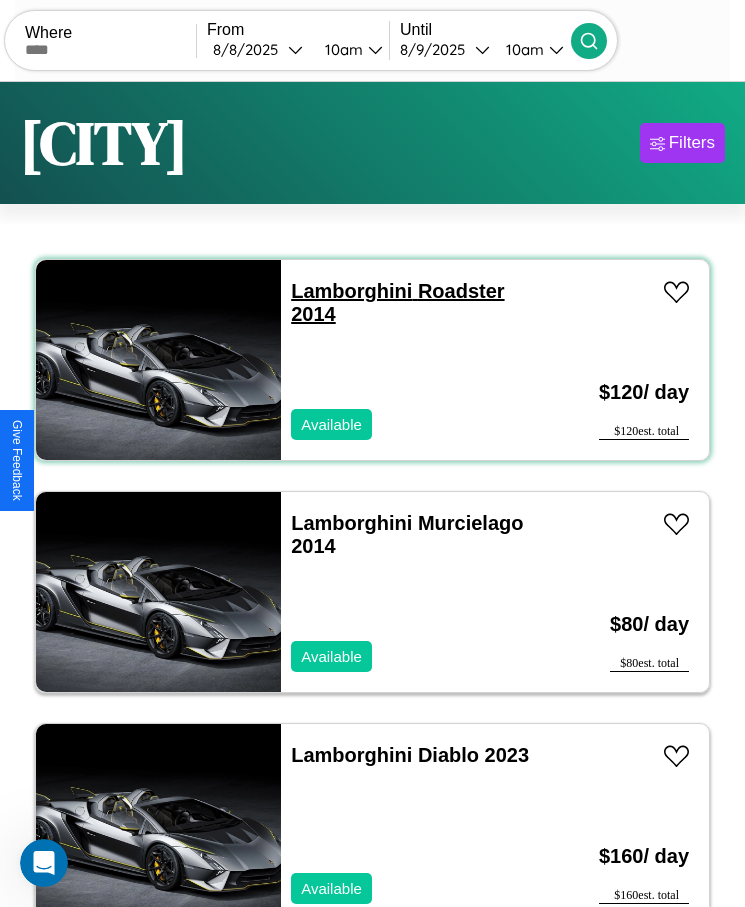 click on "Lamborghini   Roadster   [YEAR]" at bounding box center [397, 302] 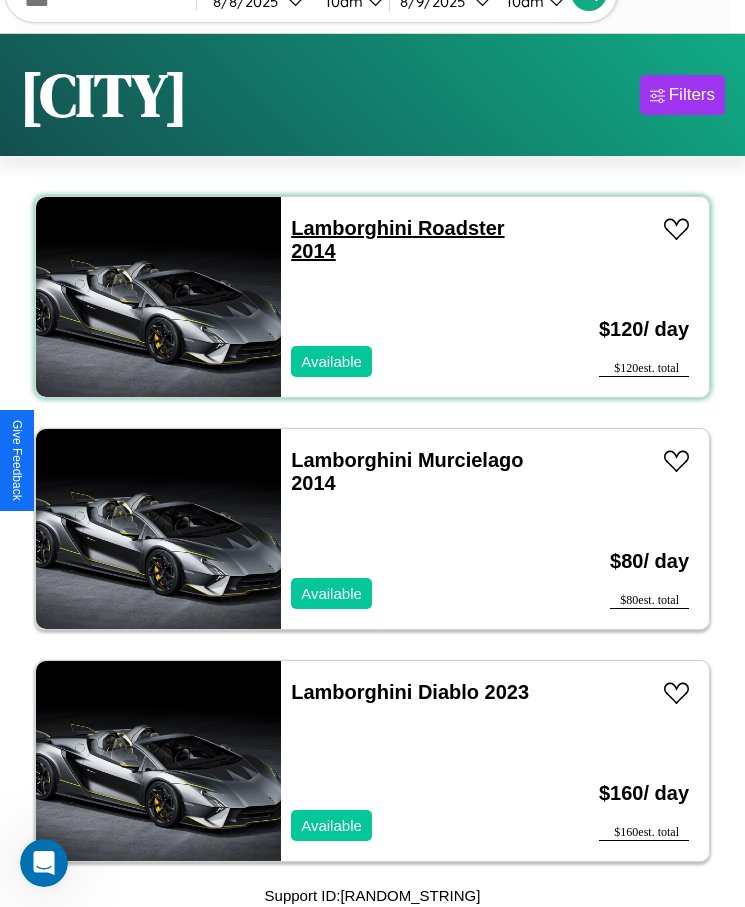 scroll, scrollTop: 50, scrollLeft: 0, axis: vertical 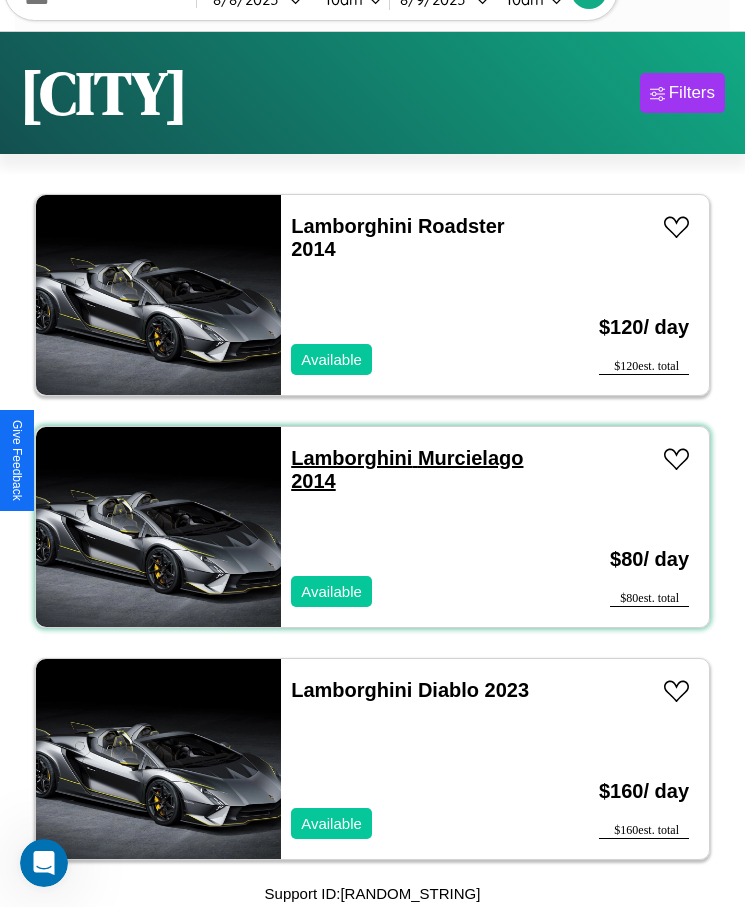 click on "Lamborghini   Murcielago   [YEAR]" at bounding box center [407, 469] 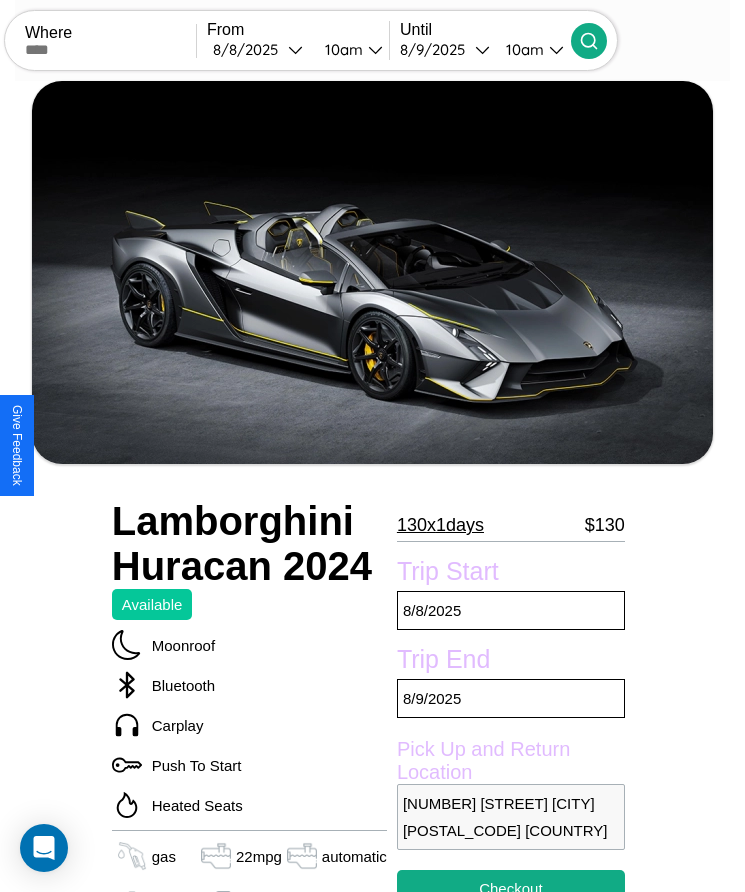 scroll, scrollTop: 371, scrollLeft: 0, axis: vertical 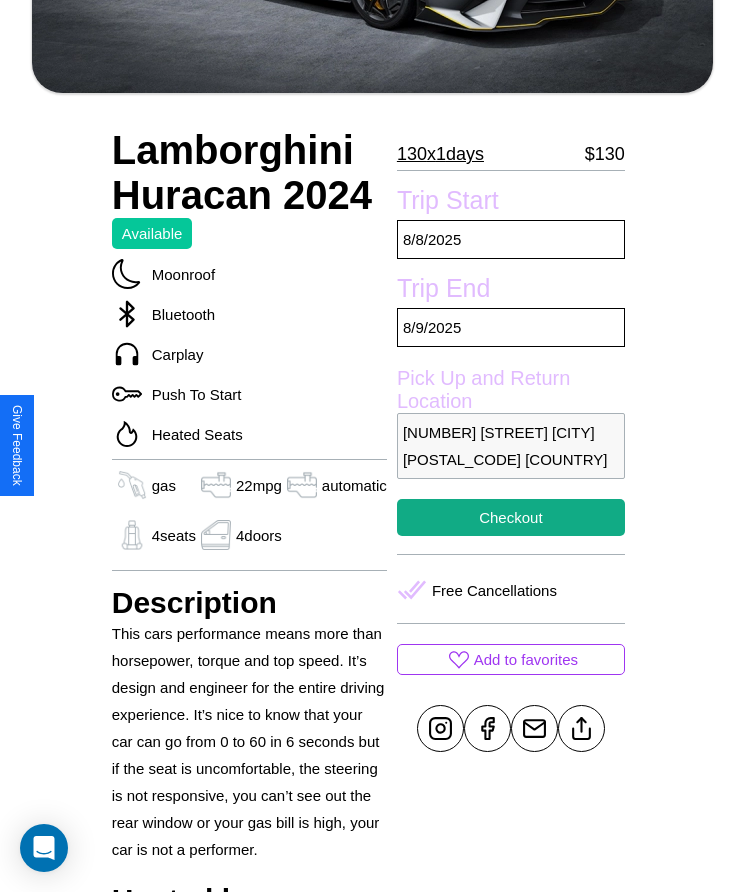 click on "3726 Liberty Street  Tokyo  66344 Japan" at bounding box center (511, 446) 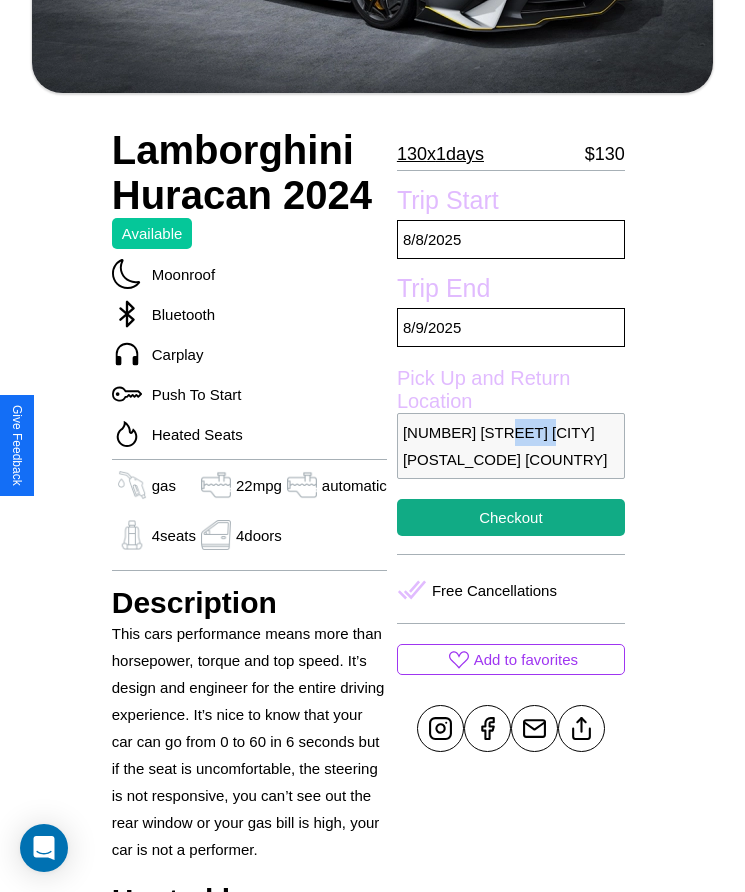 click on "3726 Liberty Street  Tokyo  66344 Japan" at bounding box center [511, 446] 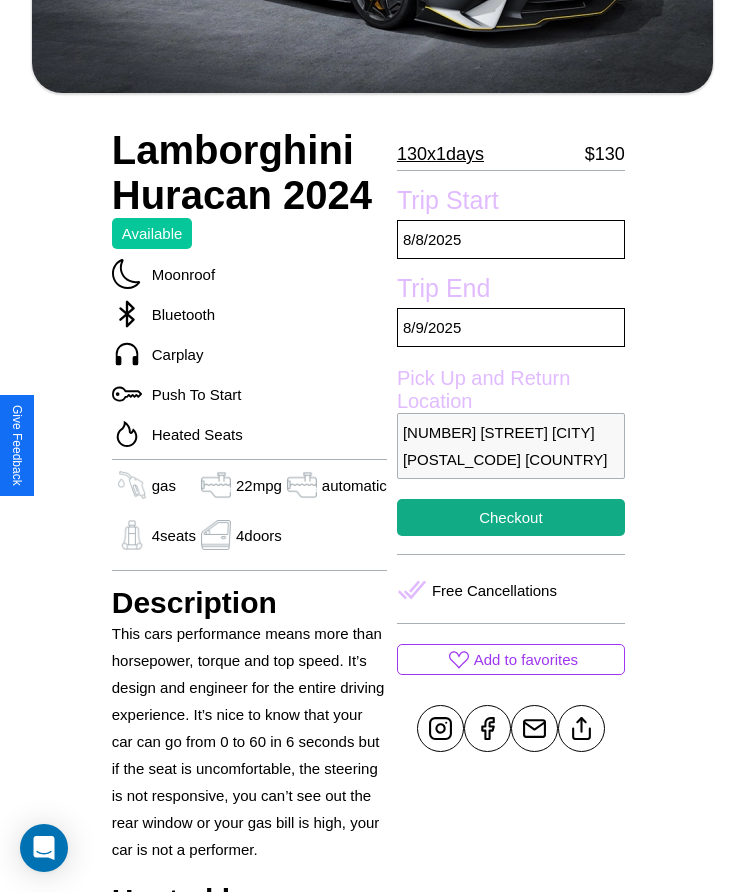 click on "3726 Liberty Street  Tokyo  66344 Japan" at bounding box center (511, 446) 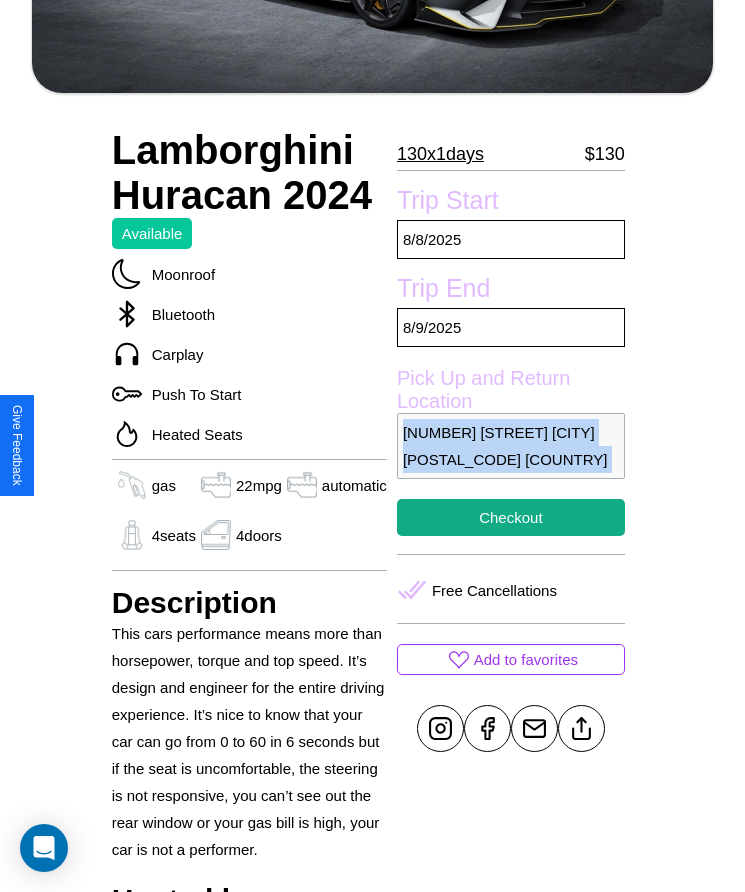 click on "3726 Liberty Street  Tokyo  66344 Japan" at bounding box center [511, 446] 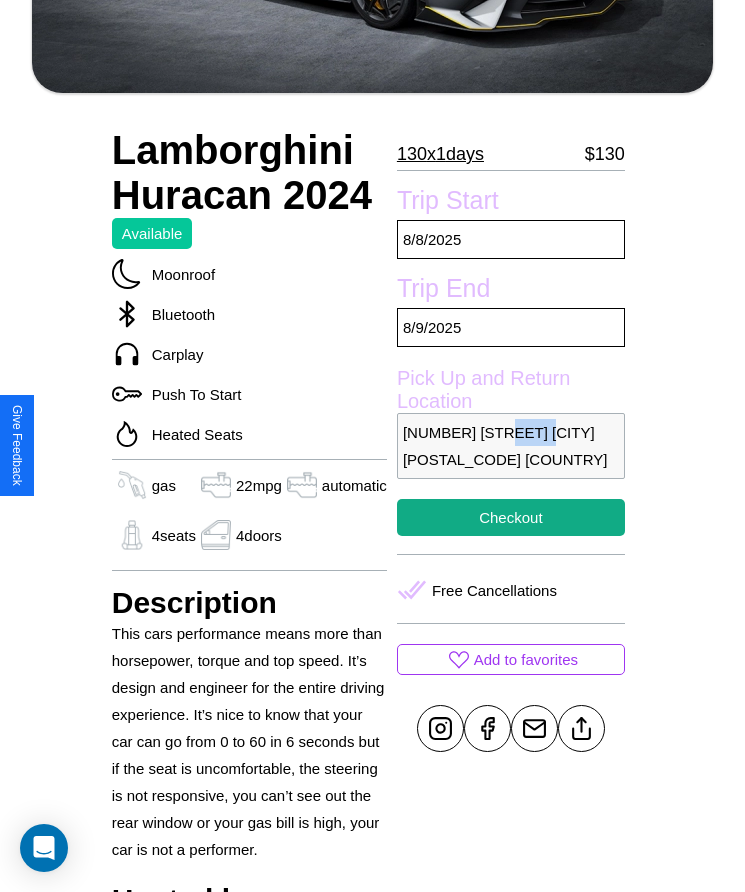 click on "3726 Liberty Street  Tokyo  66344 Japan" at bounding box center [511, 446] 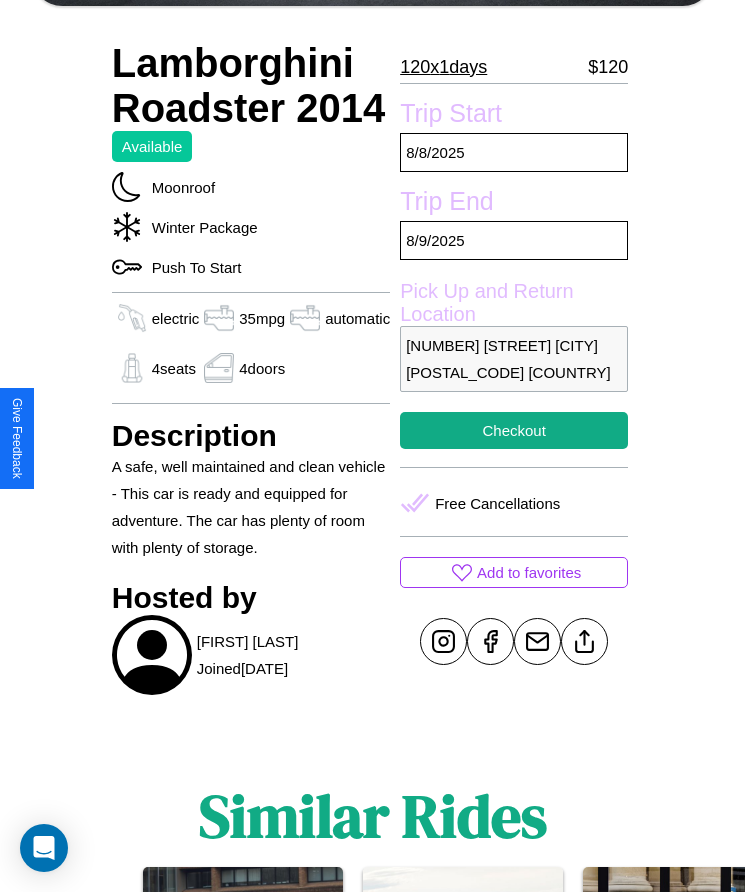 scroll, scrollTop: 443, scrollLeft: 0, axis: vertical 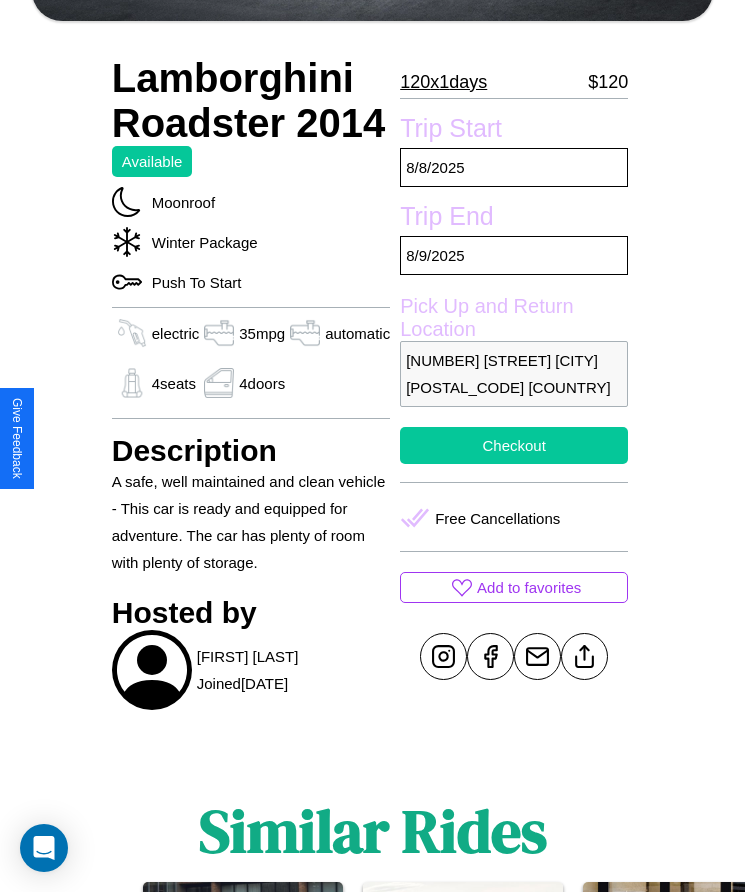 click on "Checkout" at bounding box center [514, 445] 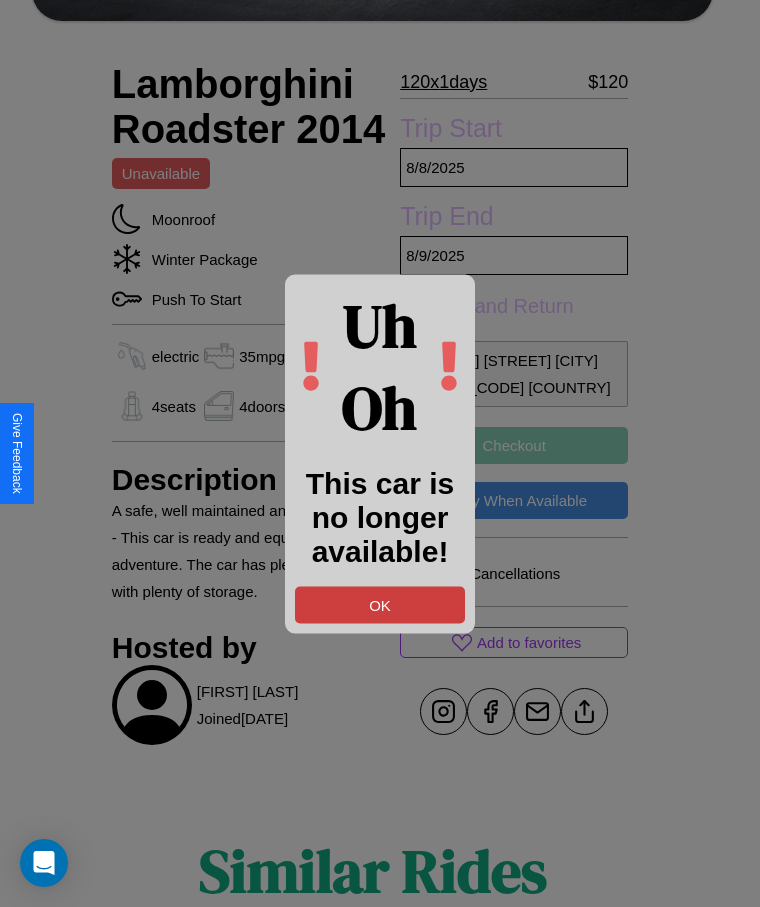 click on "OK" at bounding box center (380, 604) 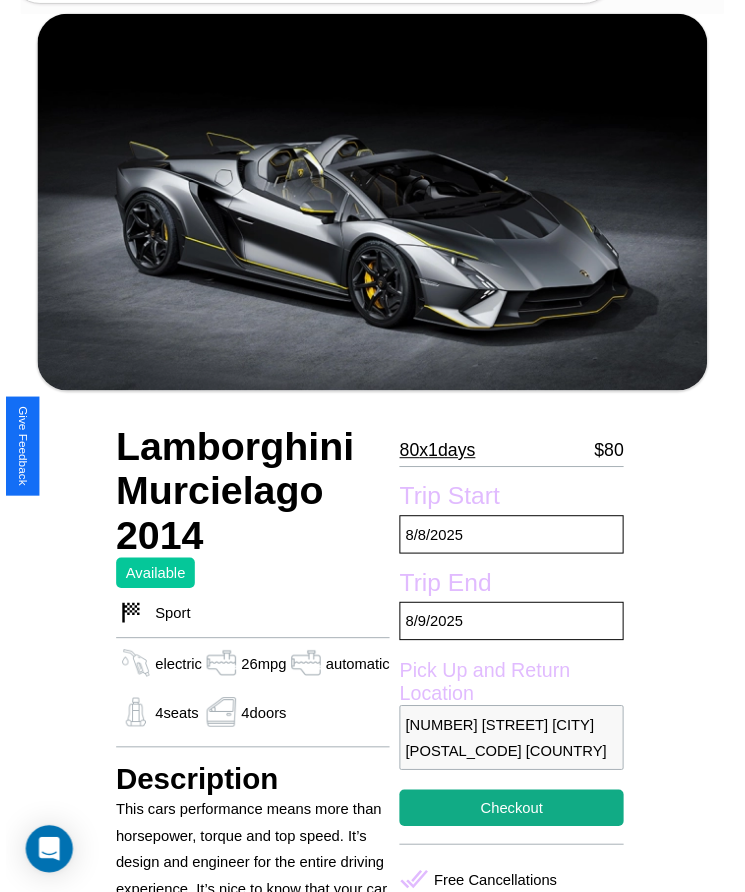 scroll, scrollTop: 72, scrollLeft: 0, axis: vertical 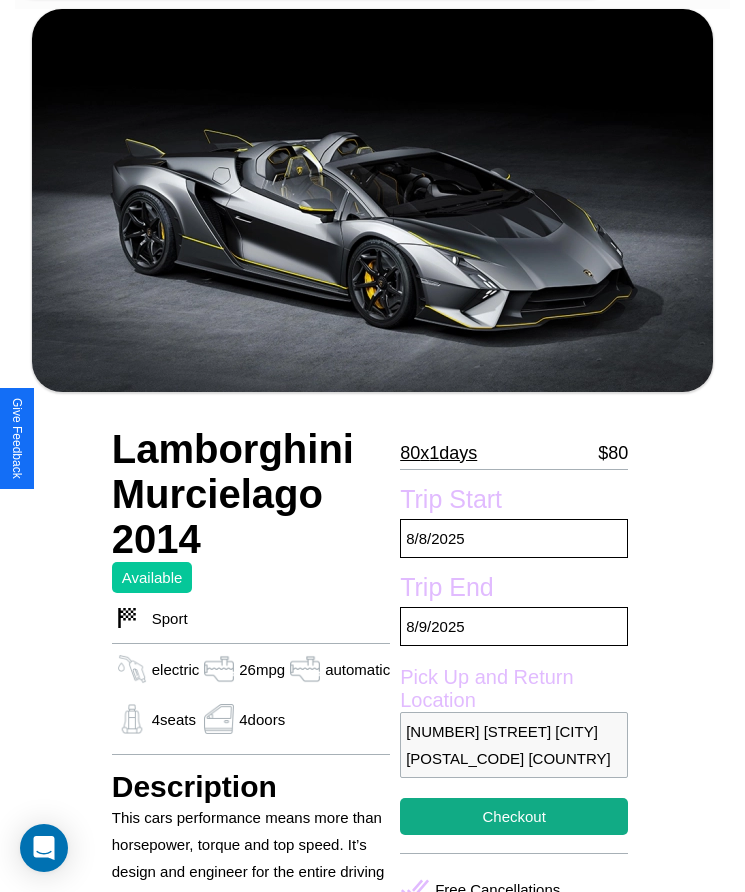 click on "80  x  1  days" at bounding box center (438, 453) 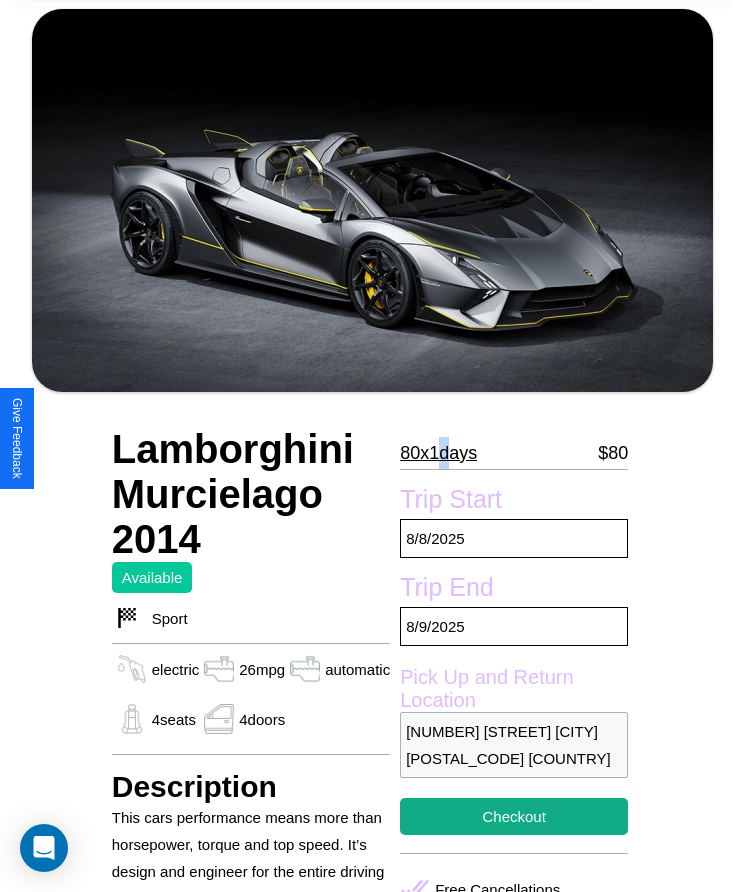 click on "80  x  1  days" at bounding box center [438, 453] 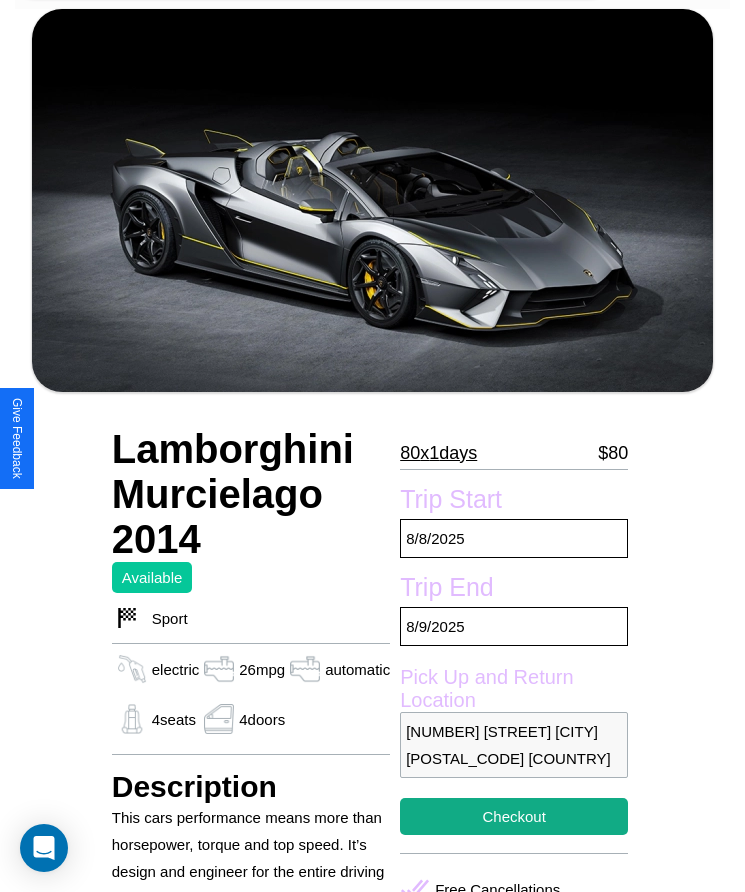 click on "80  x  1  days" at bounding box center [438, 453] 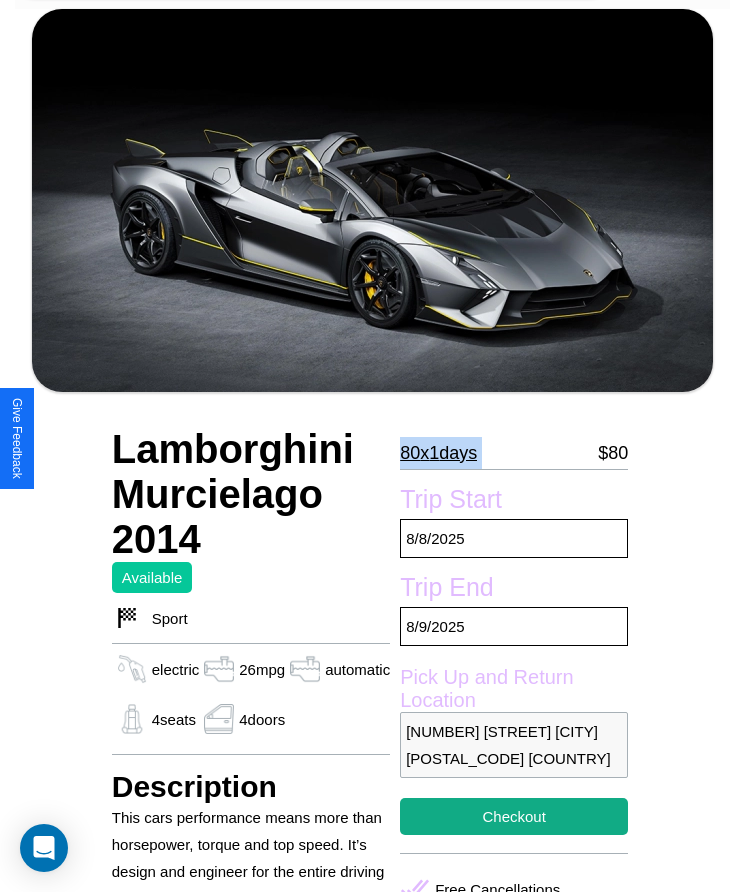 click on "80  x  1  days" at bounding box center [438, 453] 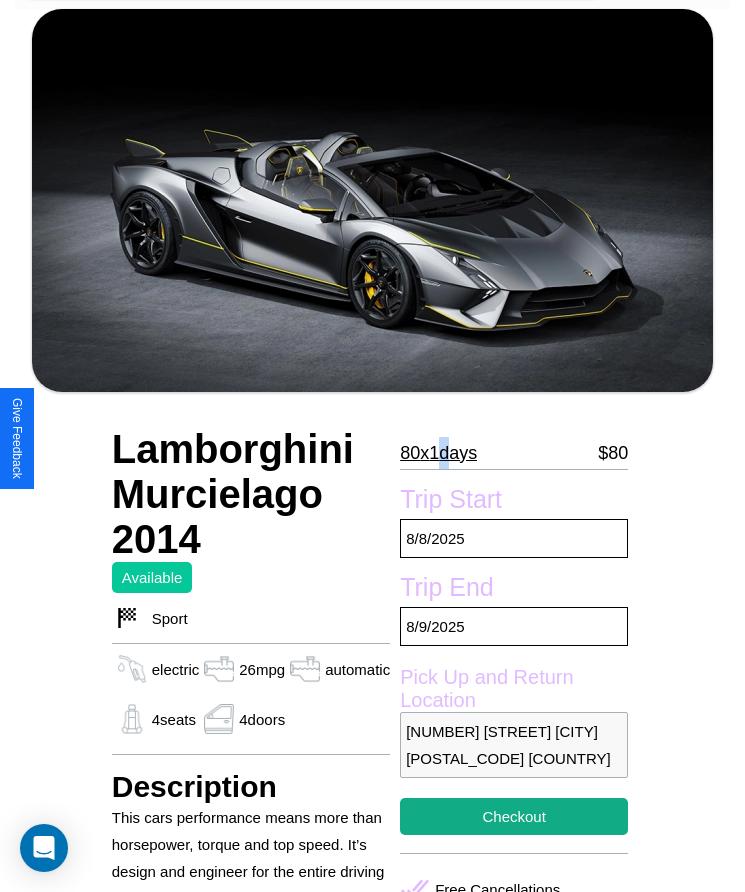 click on "80  x  1  days" at bounding box center (438, 453) 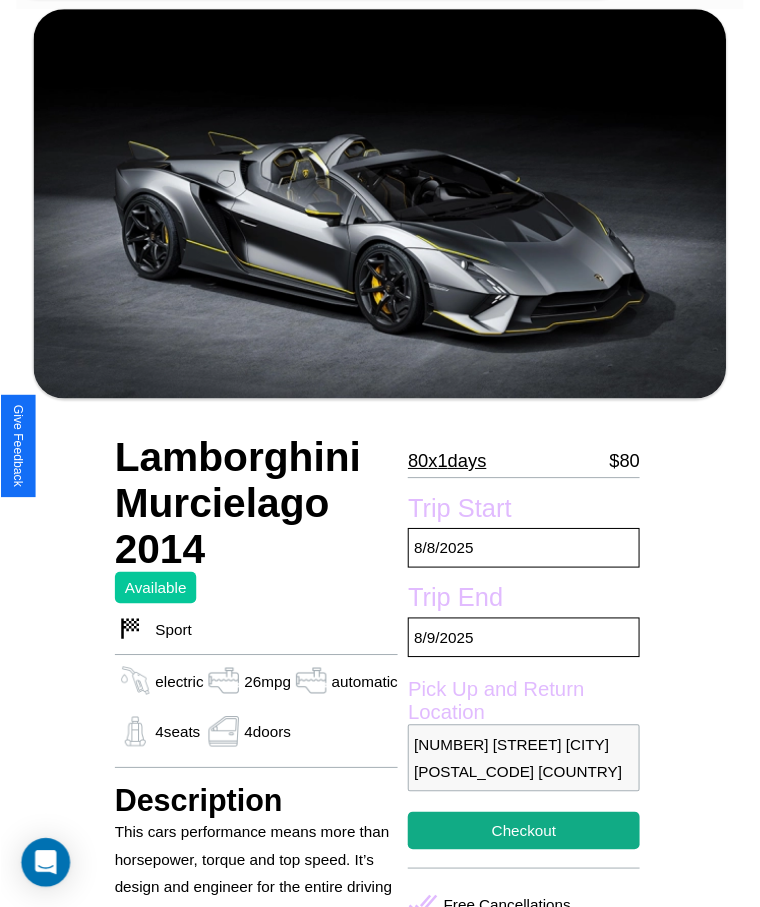 scroll, scrollTop: 165, scrollLeft: 0, axis: vertical 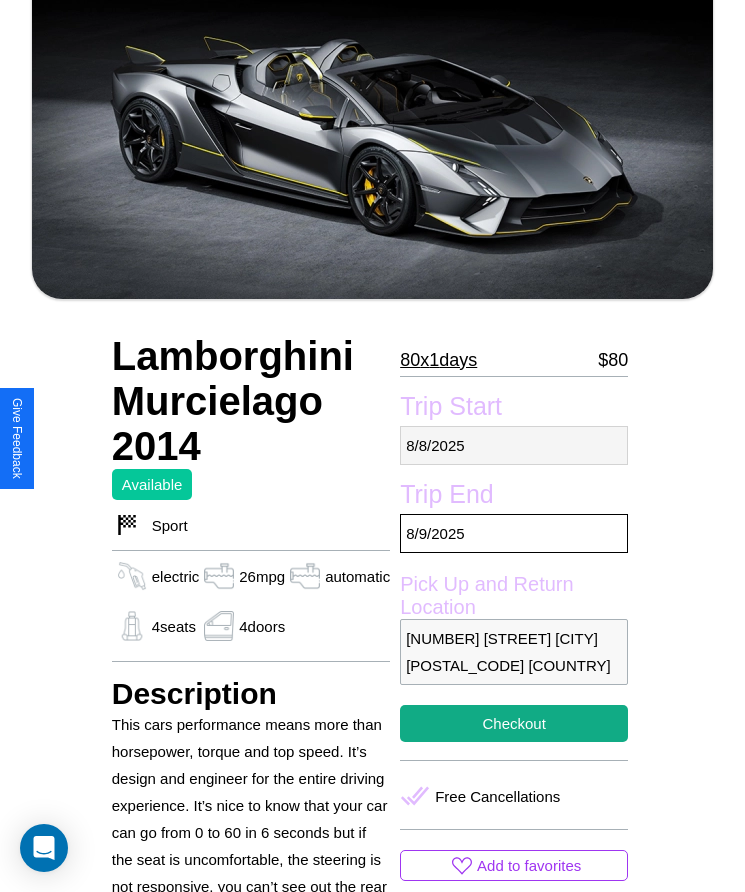 click on "8 / 8 / 2025" at bounding box center [514, 445] 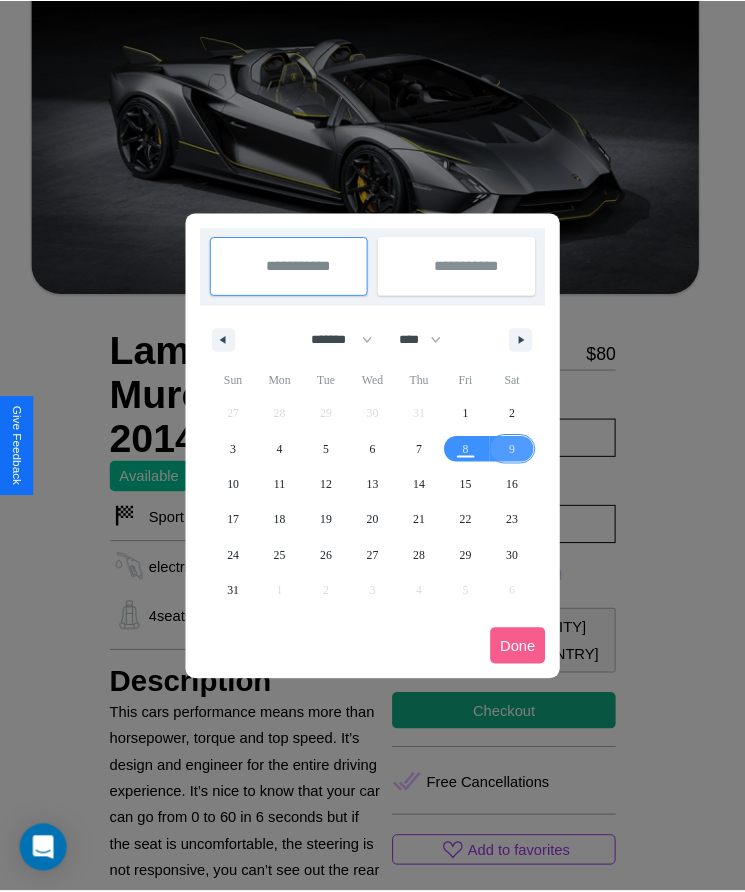 scroll, scrollTop: 0, scrollLeft: 0, axis: both 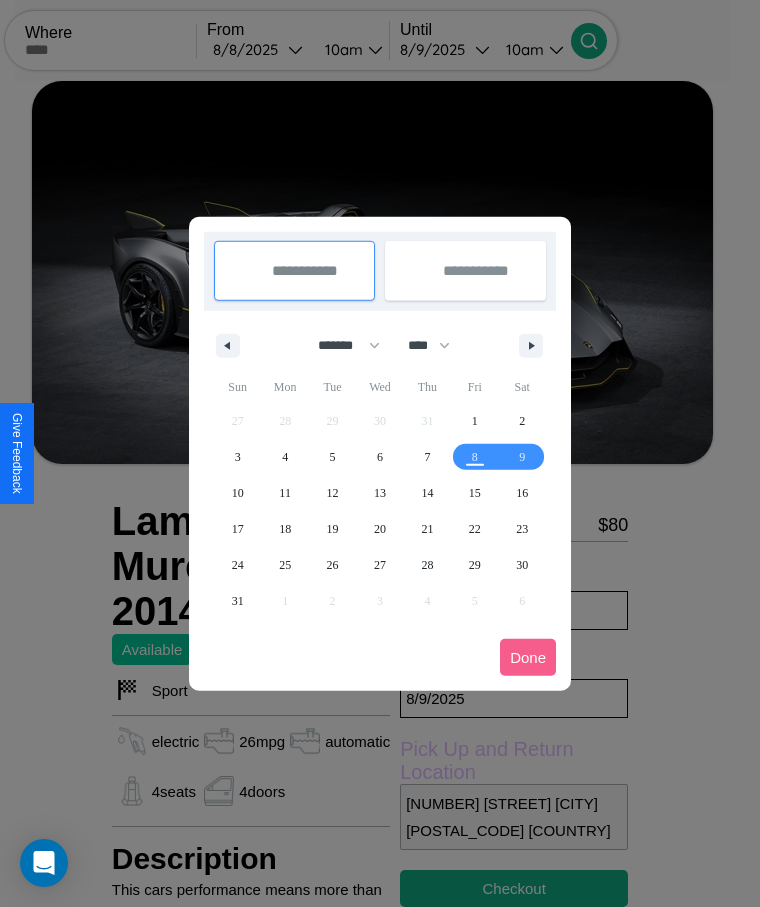 click at bounding box center [380, 453] 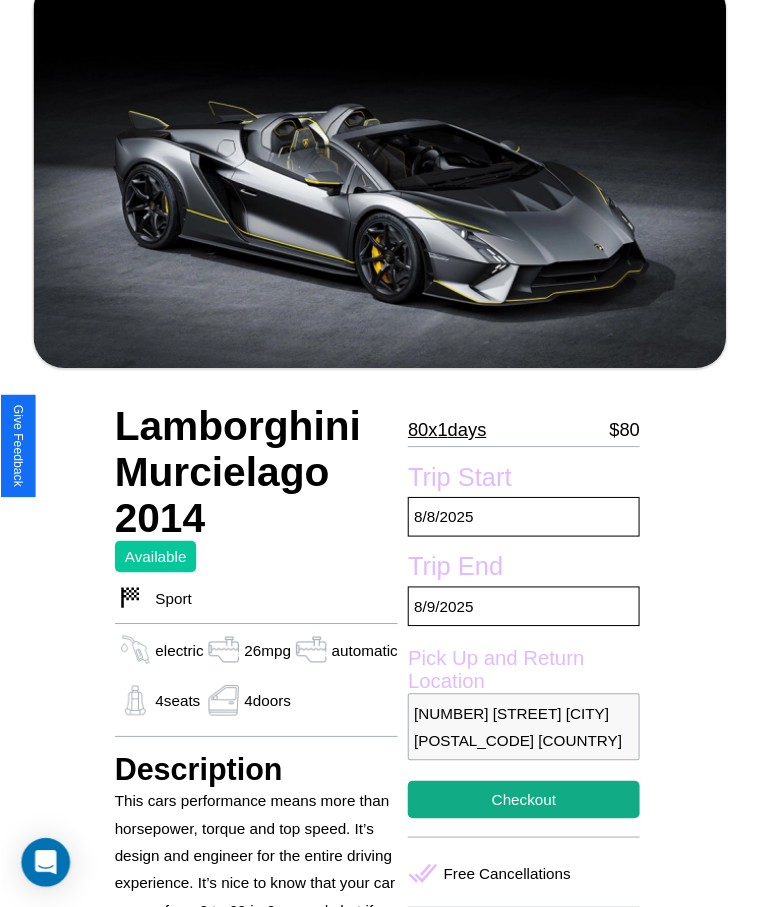 scroll, scrollTop: 443, scrollLeft: 0, axis: vertical 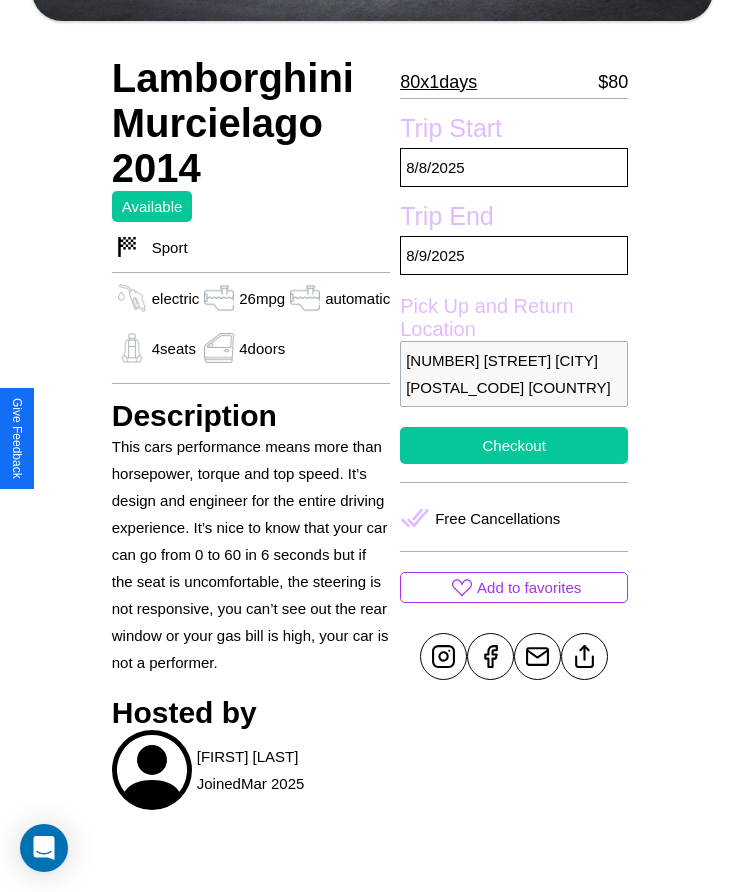 click on "Checkout" at bounding box center (514, 445) 